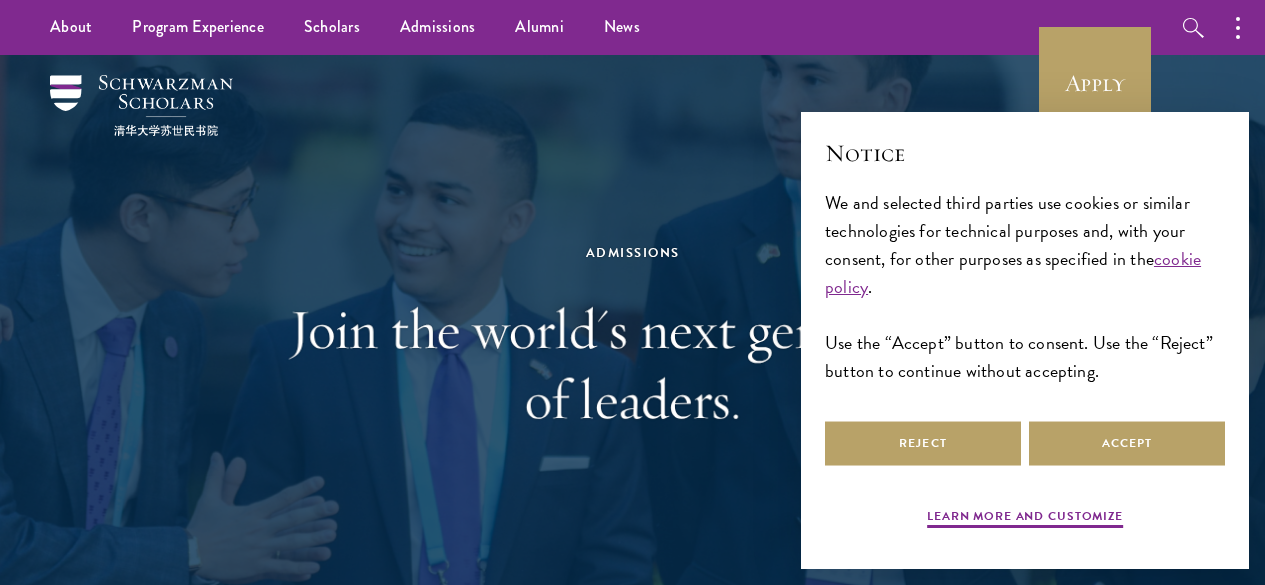 scroll, scrollTop: 0, scrollLeft: 0, axis: both 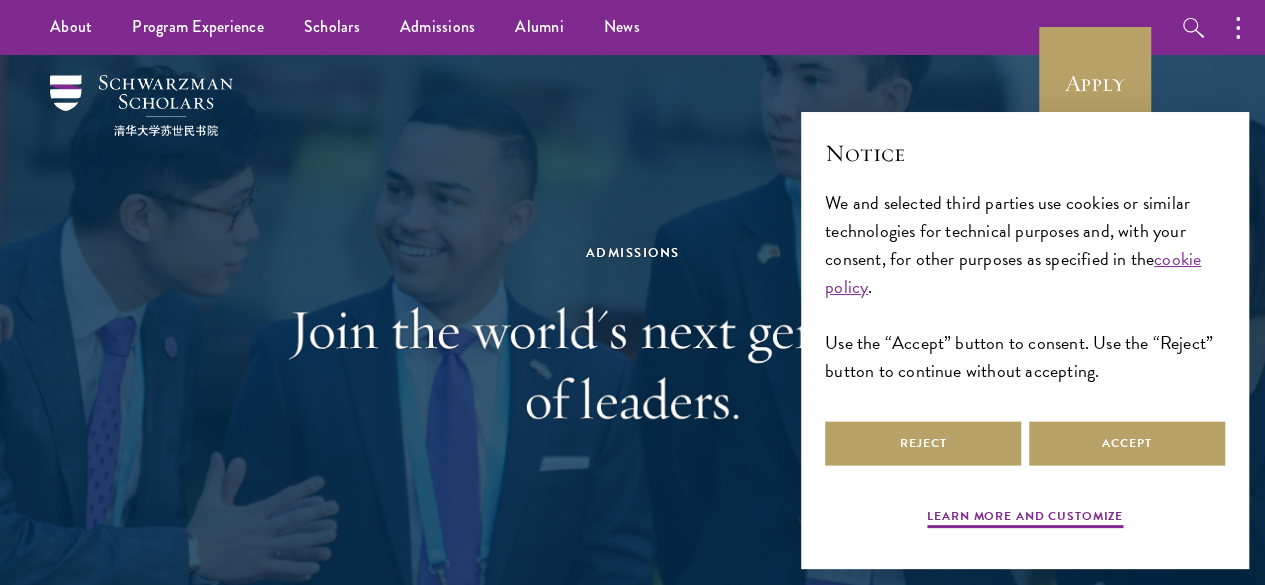click on "Reject Accept" at bounding box center [1025, 443] 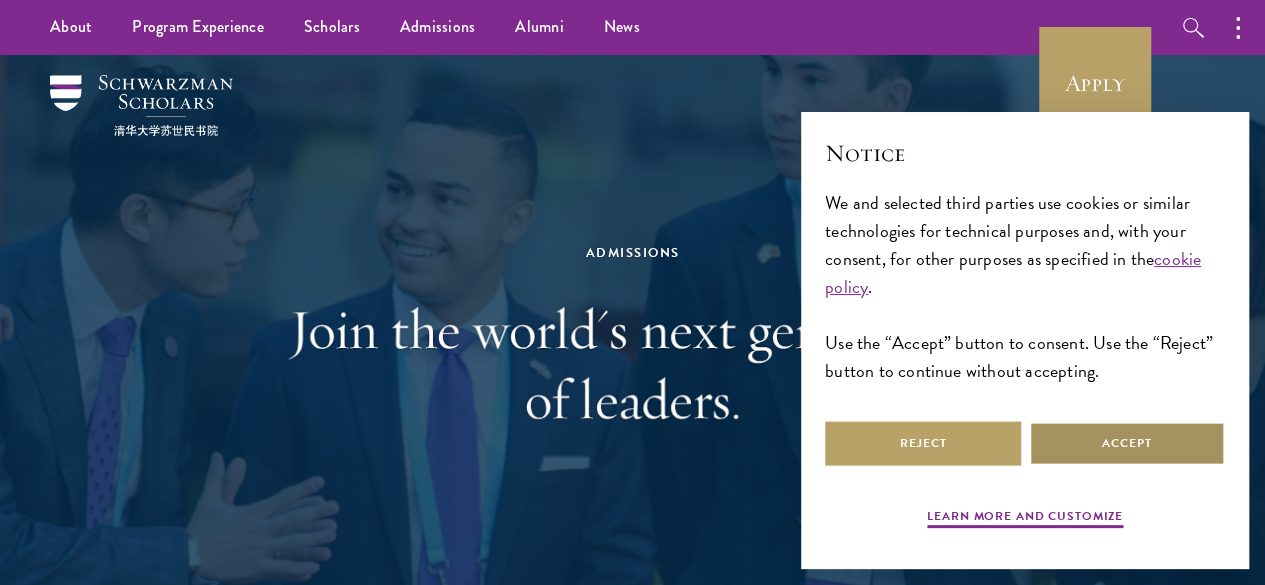 click on "Accept" at bounding box center [1127, 443] 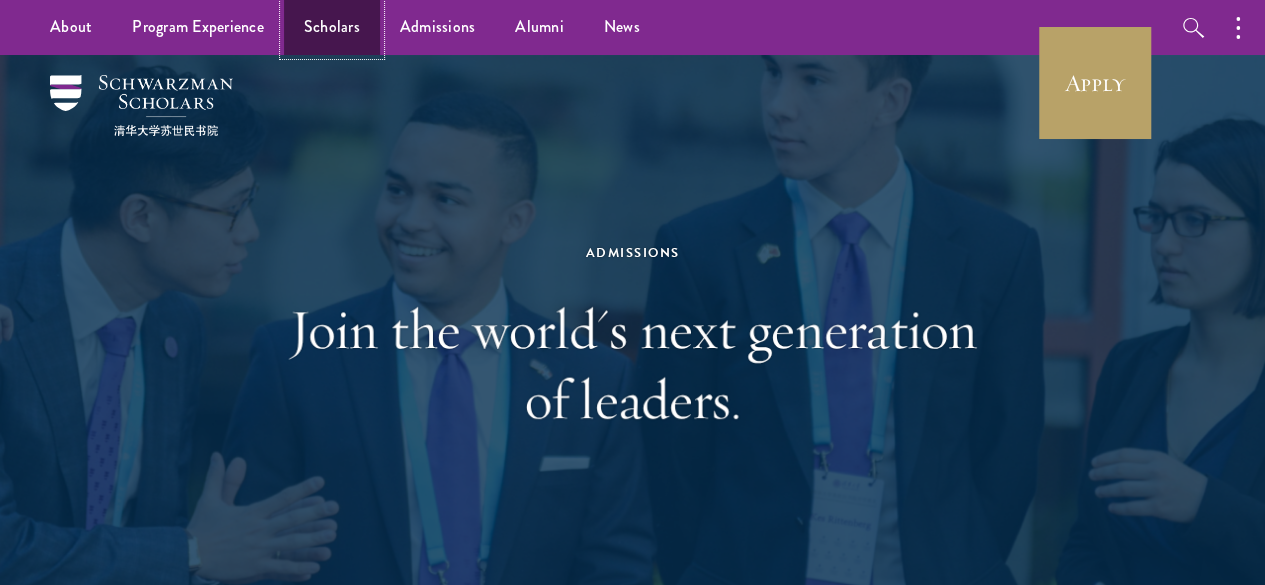 click on "Scholars" at bounding box center [332, 27] 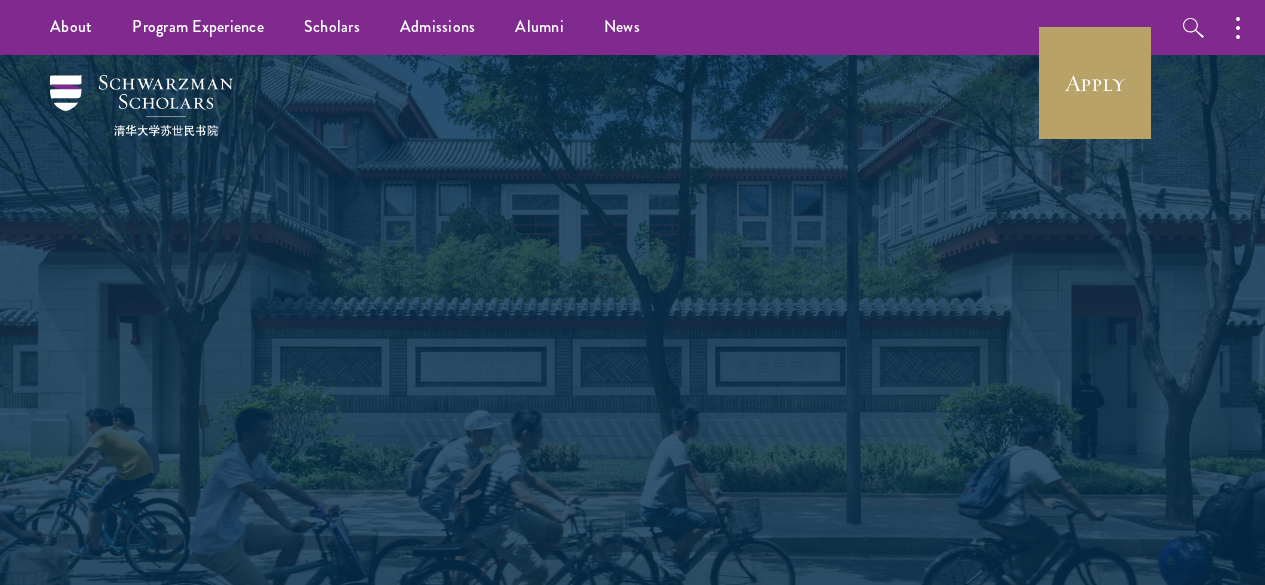 scroll, scrollTop: 0, scrollLeft: 0, axis: both 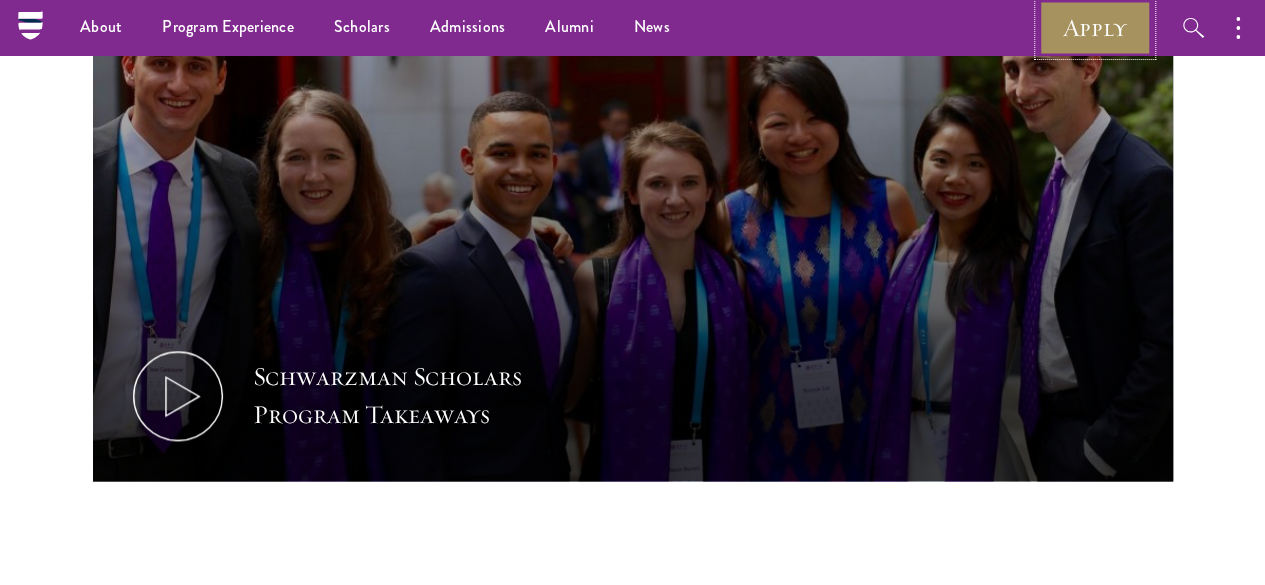 click on "Apply" at bounding box center (1095, 27) 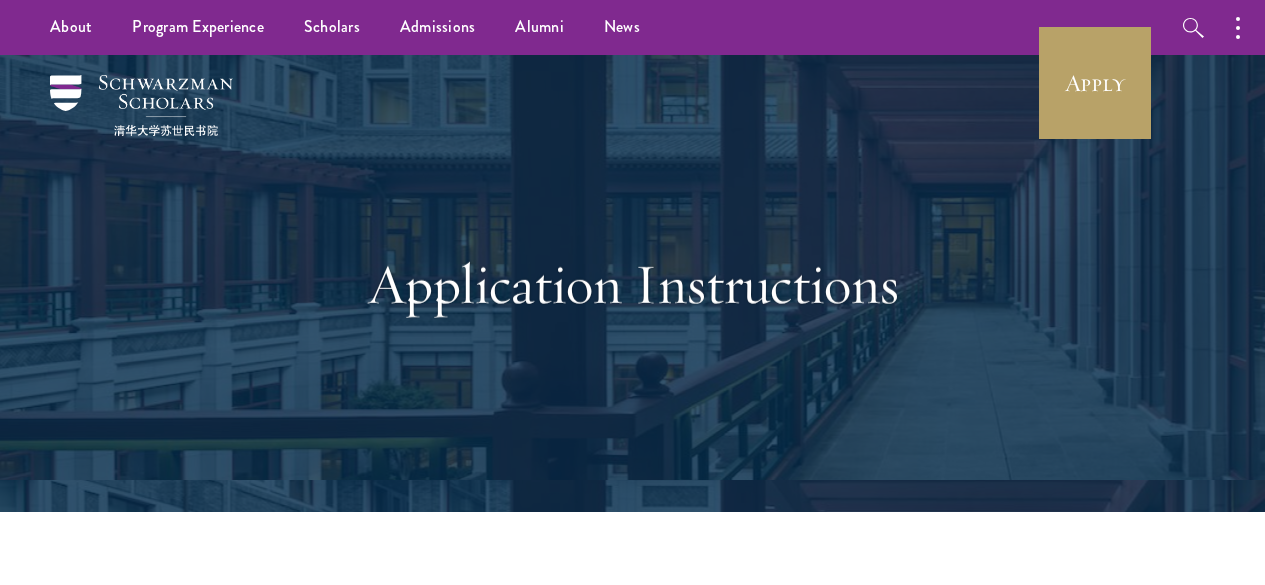scroll, scrollTop: 0, scrollLeft: 0, axis: both 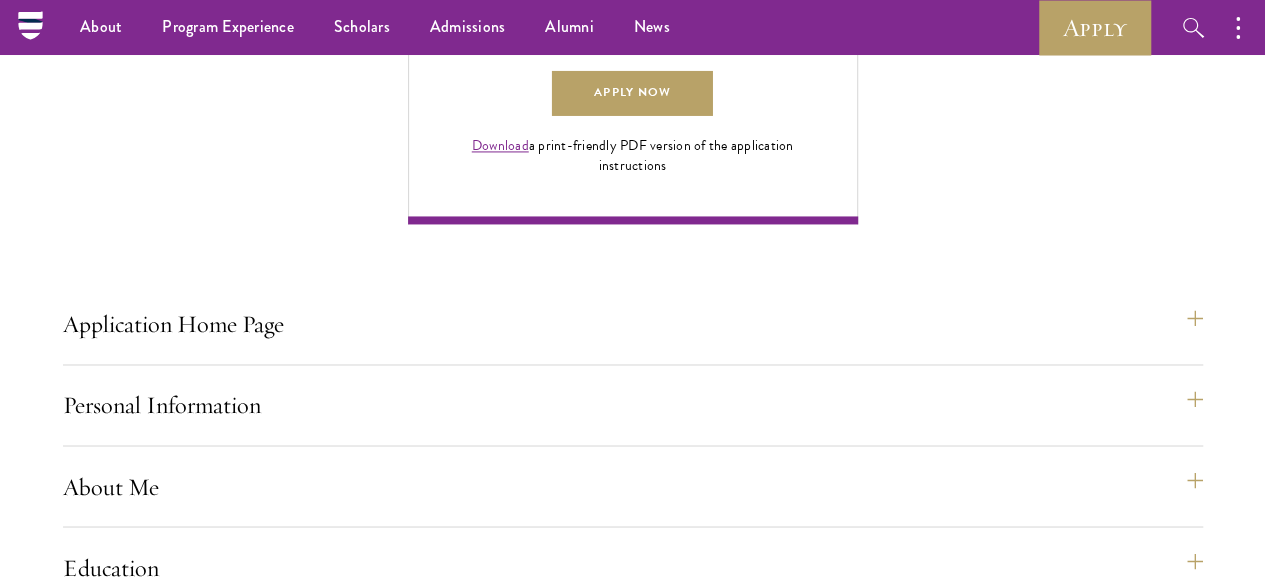 click on "Disciplinary Action" at bounding box center [643, 1134] 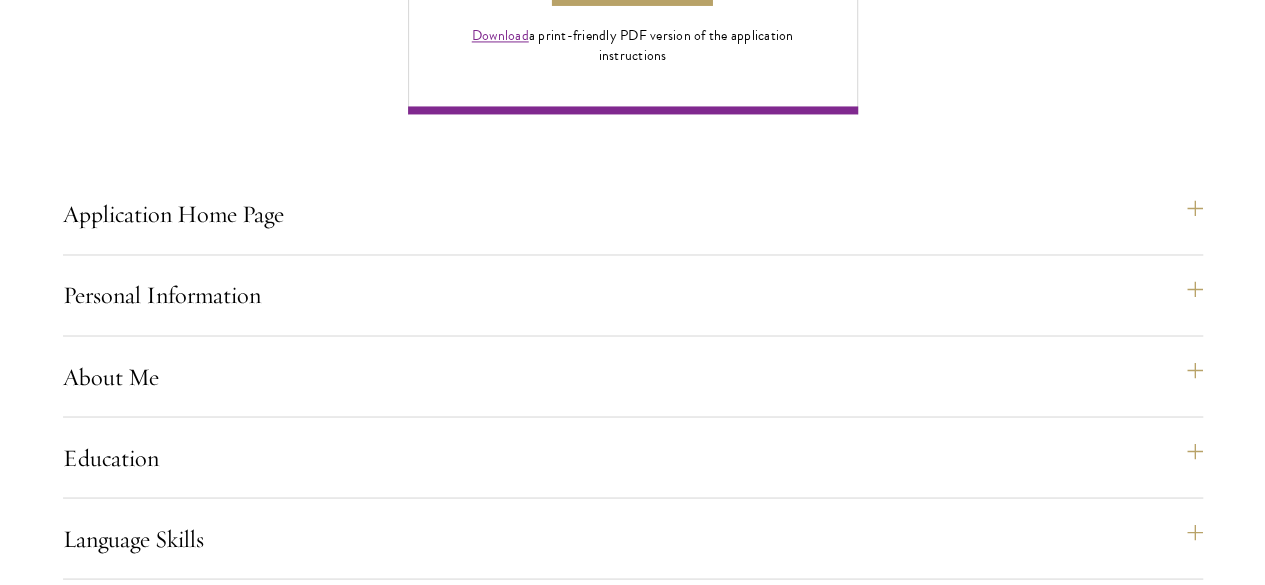 scroll, scrollTop: 1640, scrollLeft: 0, axis: vertical 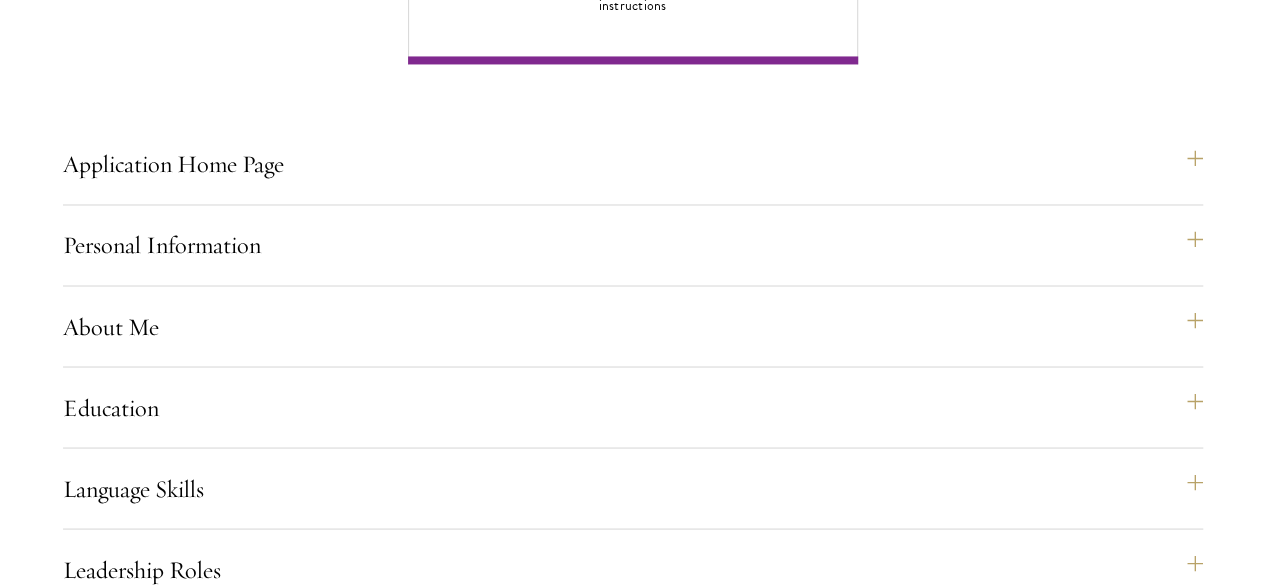 click on "Additional Information" at bounding box center [643, 1223] 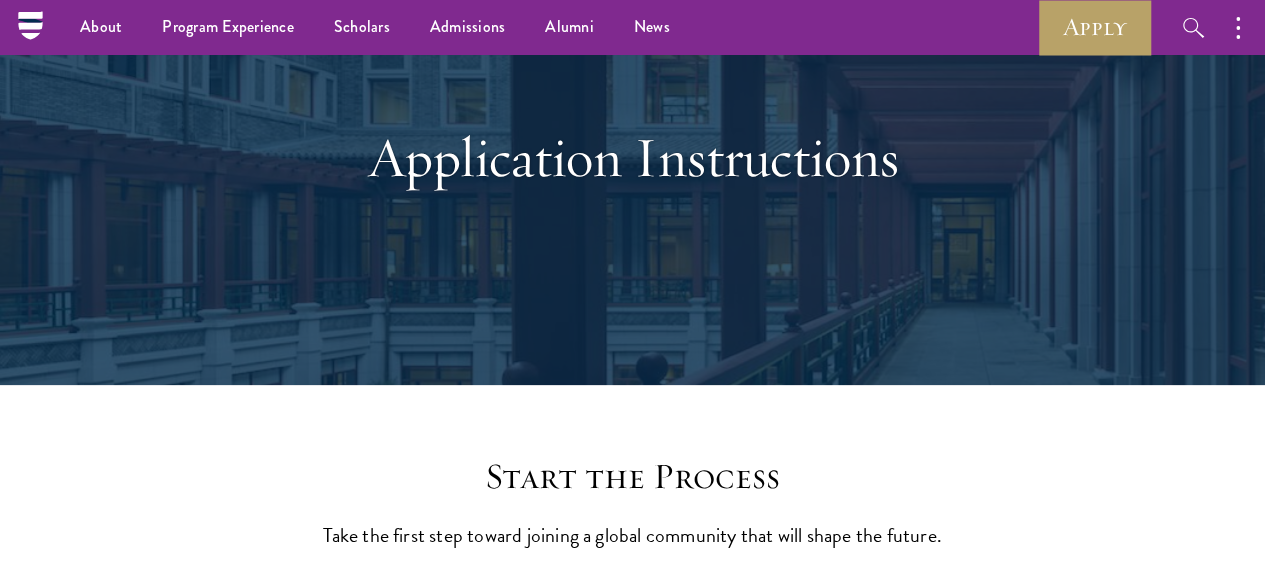 scroll, scrollTop: 0, scrollLeft: 0, axis: both 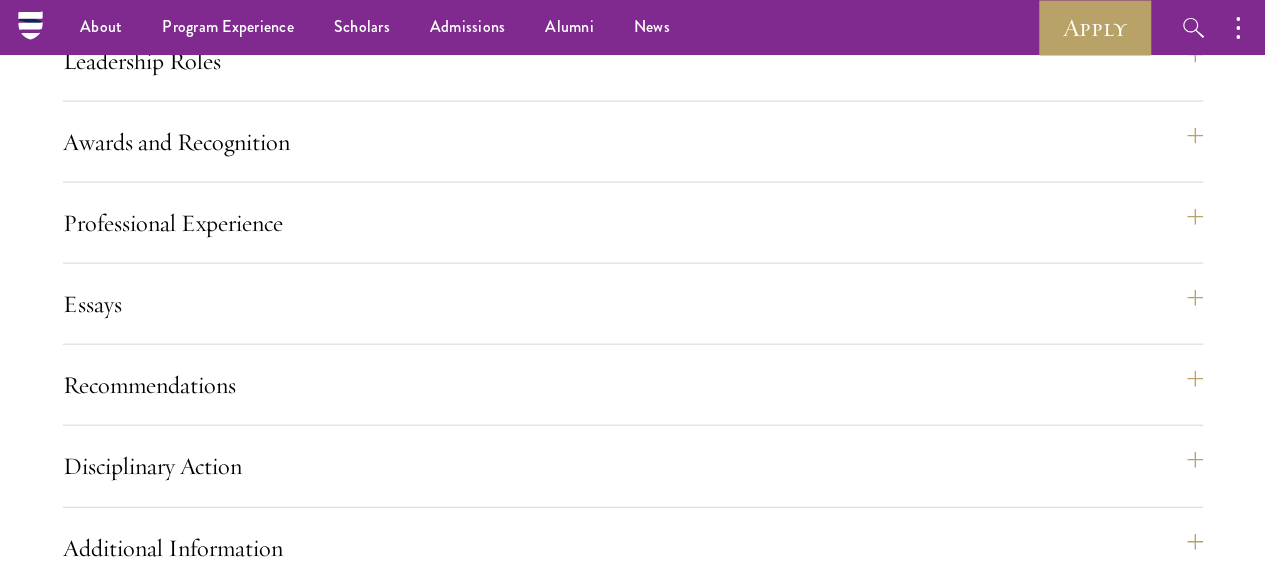 click on "Yes" at bounding box center [568, 1461] 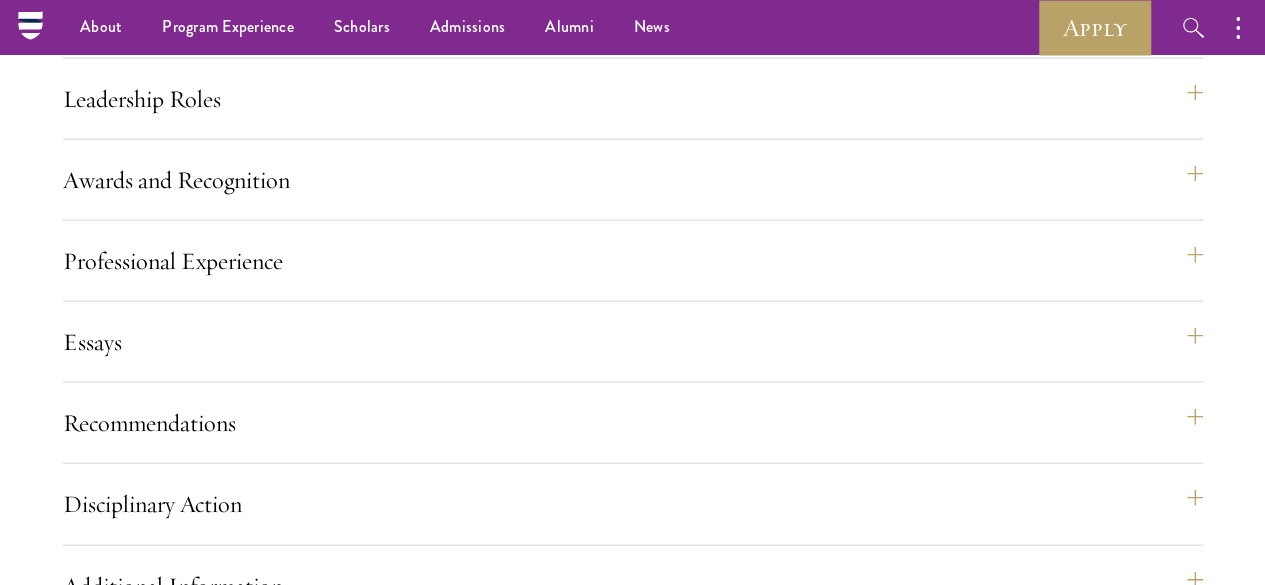scroll, scrollTop: 2108, scrollLeft: 0, axis: vertical 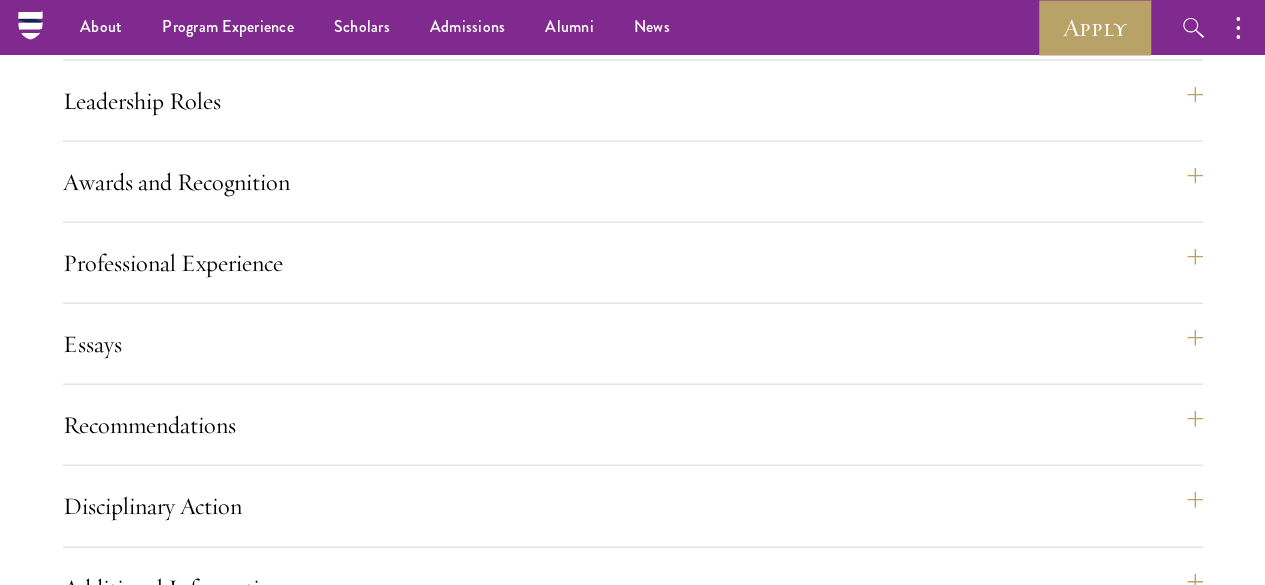click on "No" at bounding box center (697, 1520) 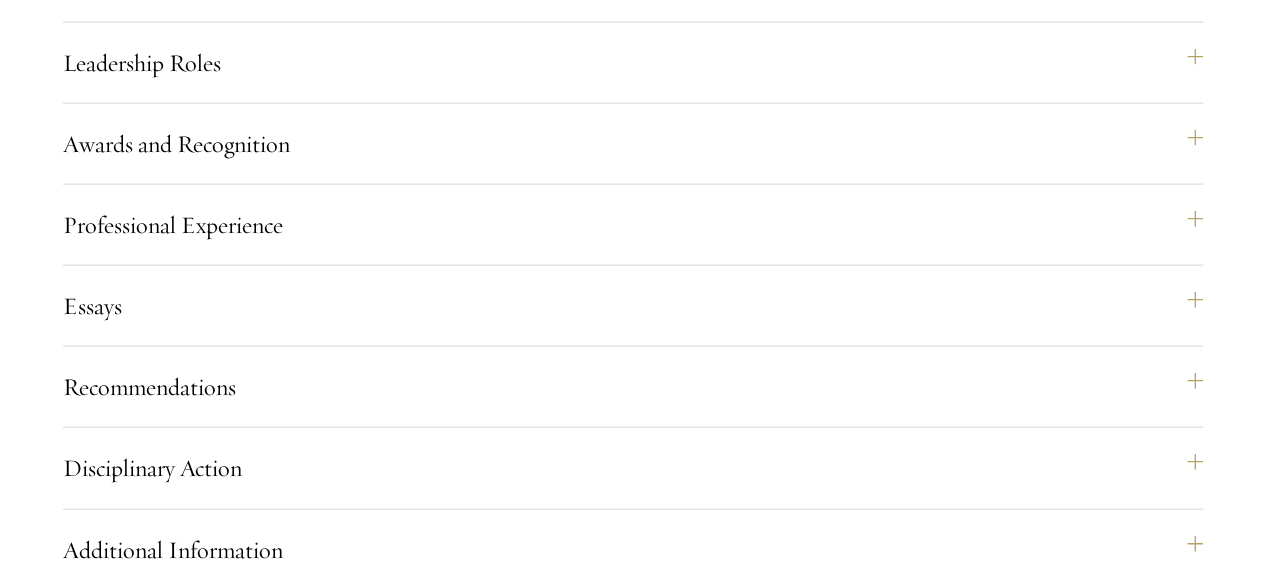 scroll, scrollTop: 2148, scrollLeft: 0, axis: vertical 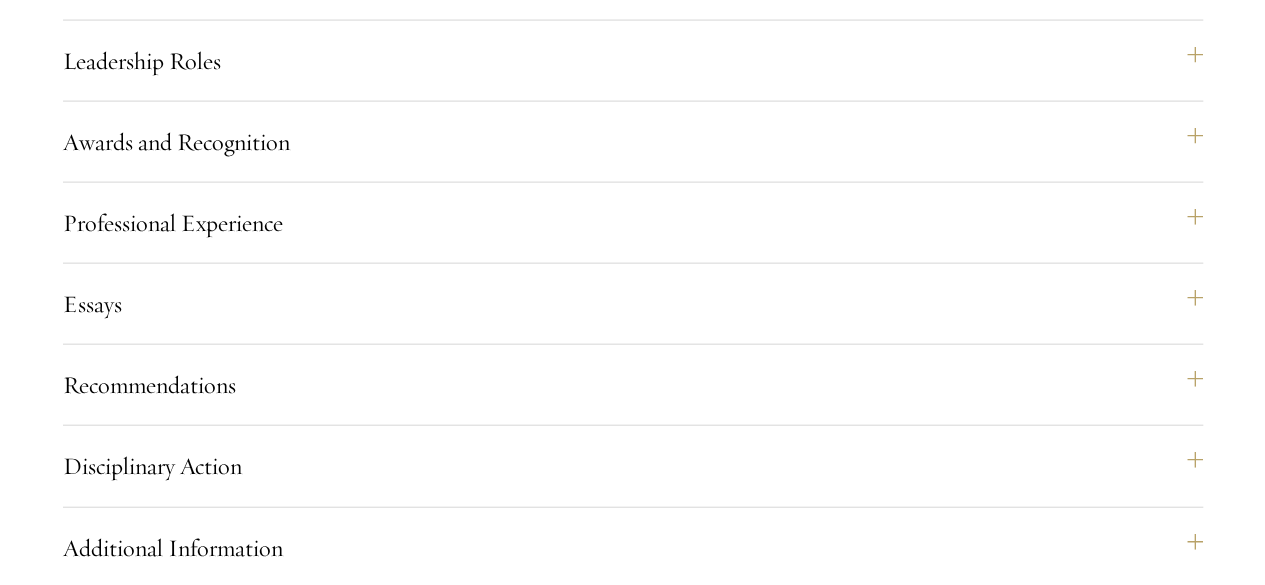 click on "here" at bounding box center (780, 1387) 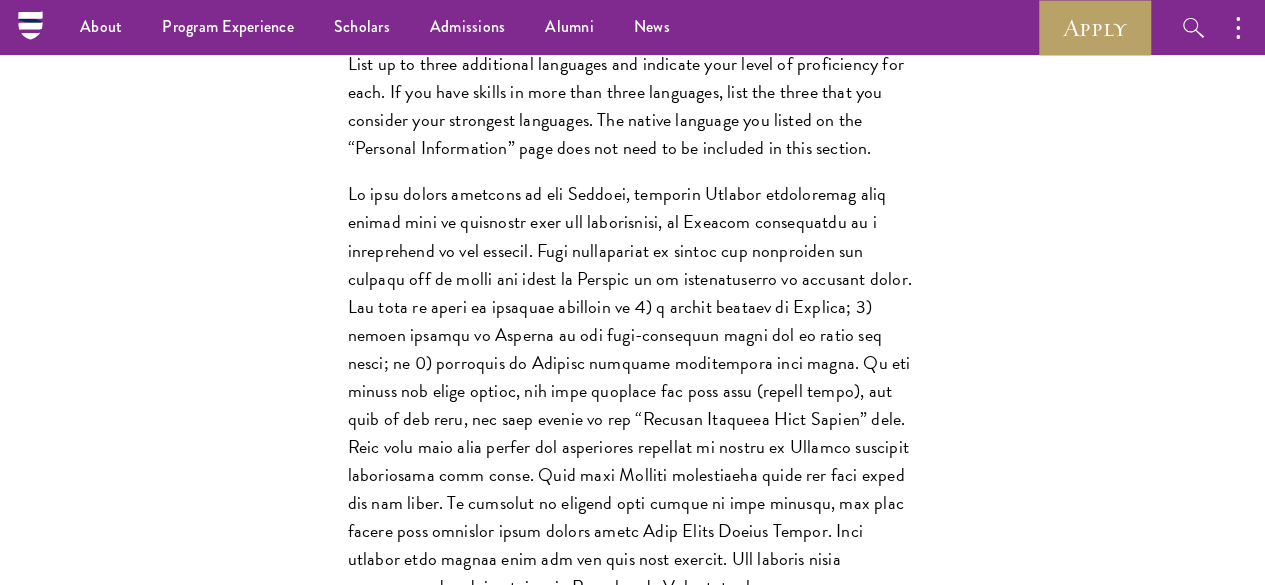 scroll, scrollTop: 1151, scrollLeft: 0, axis: vertical 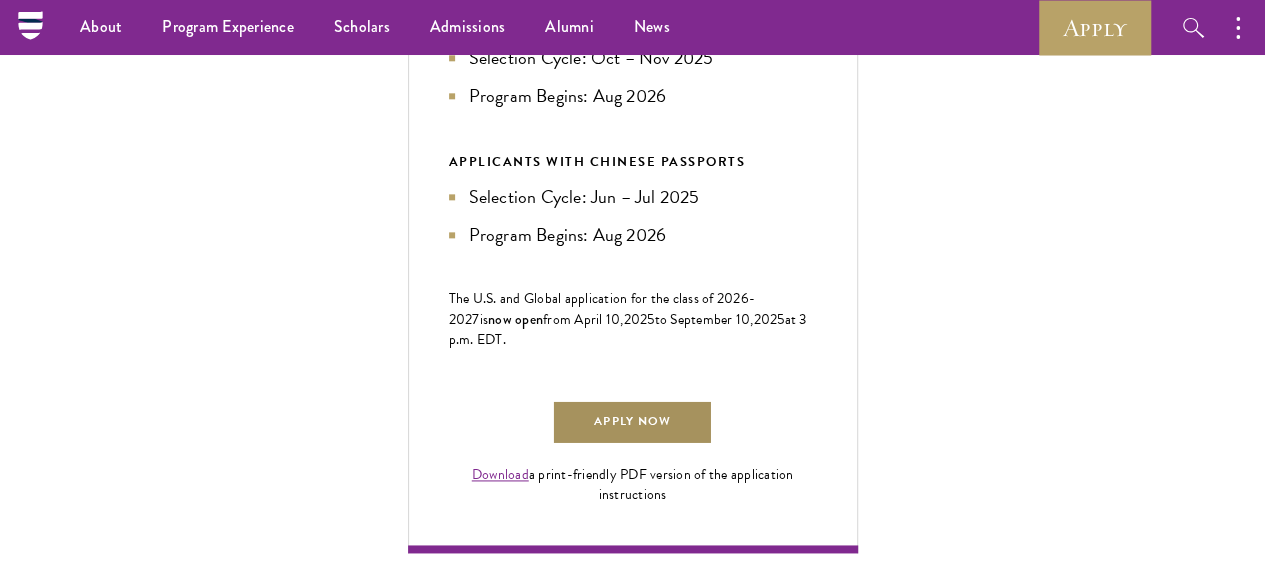 click on "Apply Now" at bounding box center [632, 422] 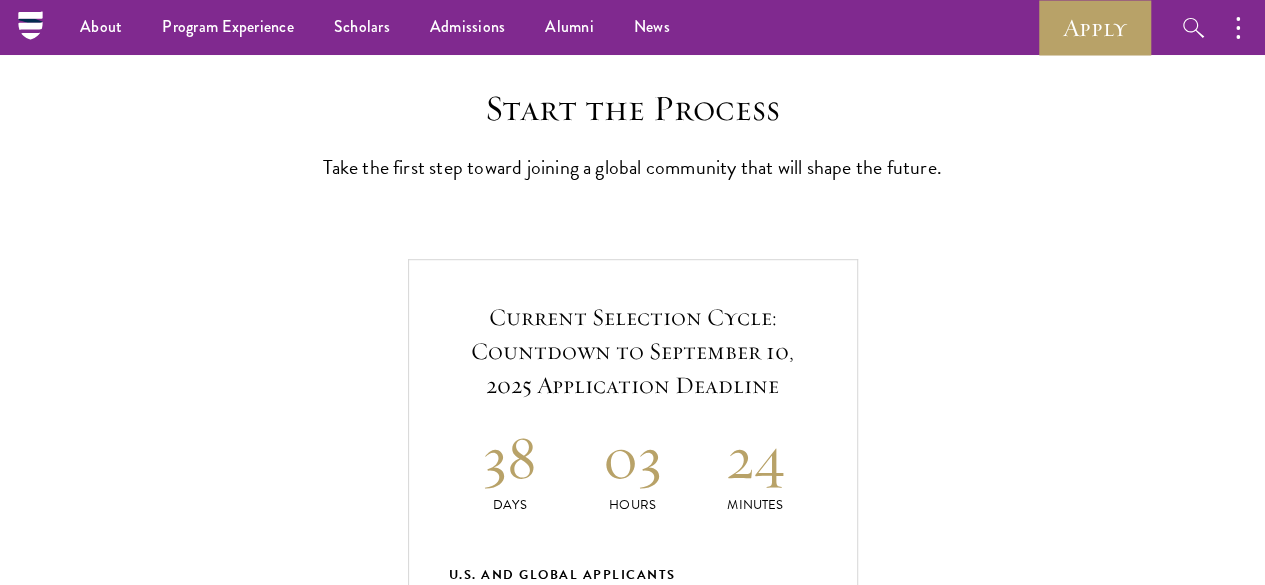 scroll, scrollTop: 471, scrollLeft: 0, axis: vertical 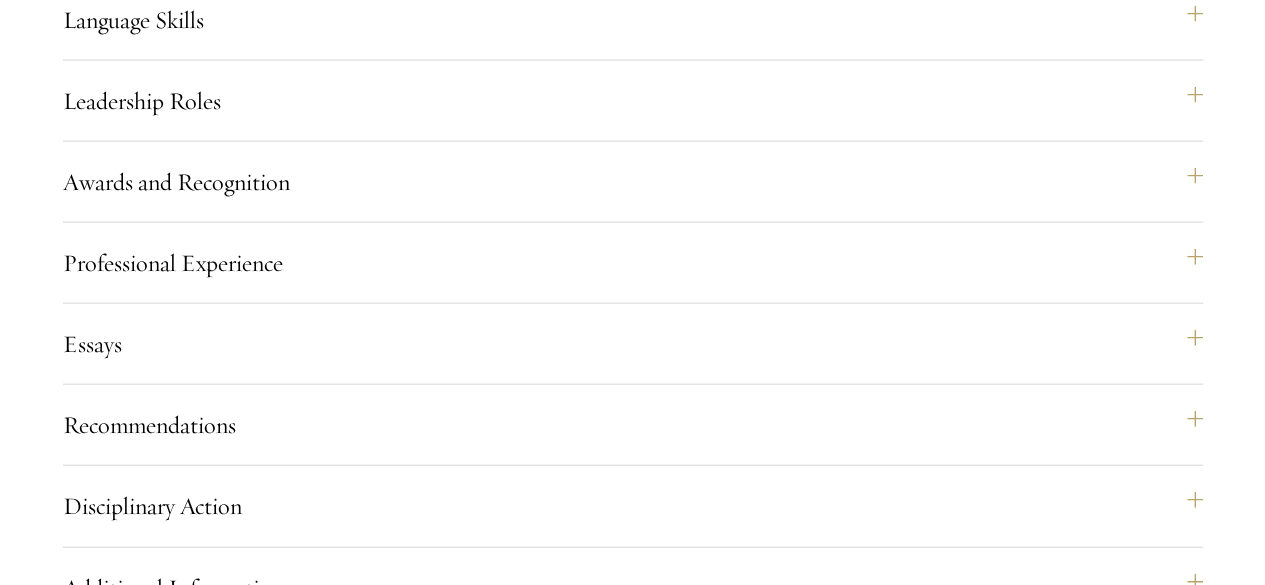 click on "Yes" at bounding box center [568, 1501] 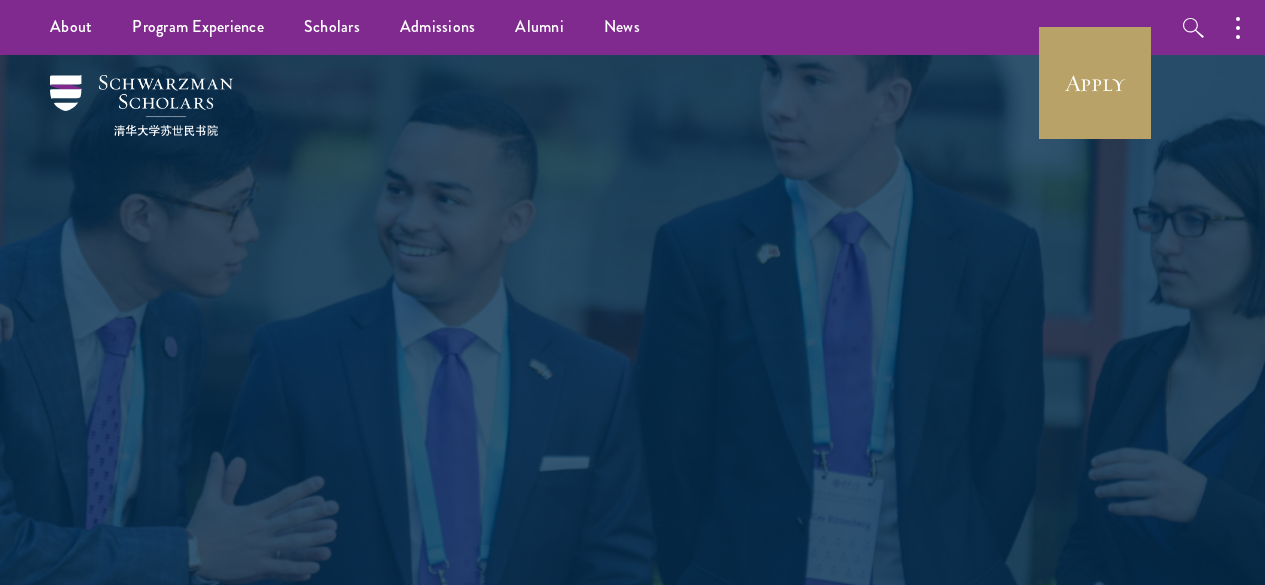 scroll, scrollTop: 0, scrollLeft: 0, axis: both 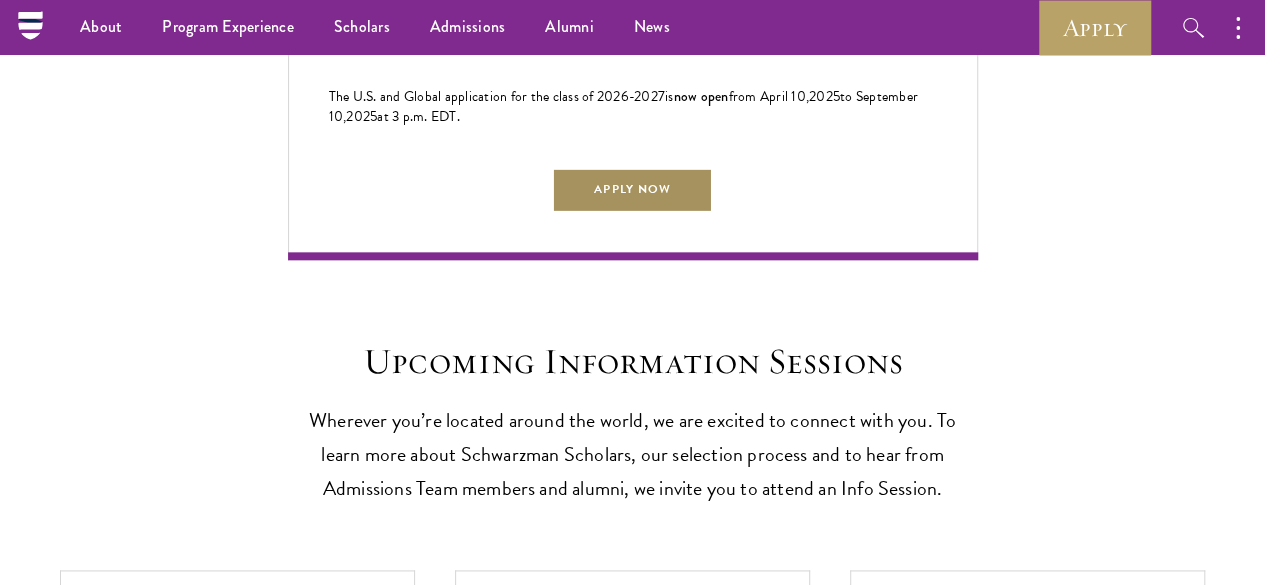 click on "Apply Now" at bounding box center (632, 189) 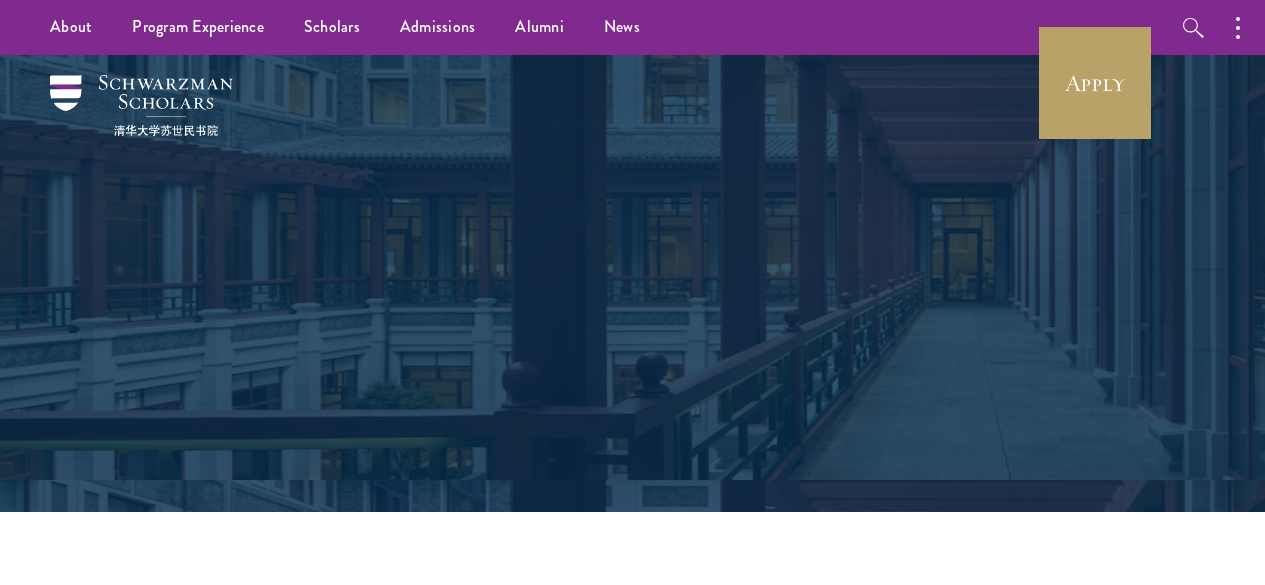 scroll, scrollTop: 0, scrollLeft: 0, axis: both 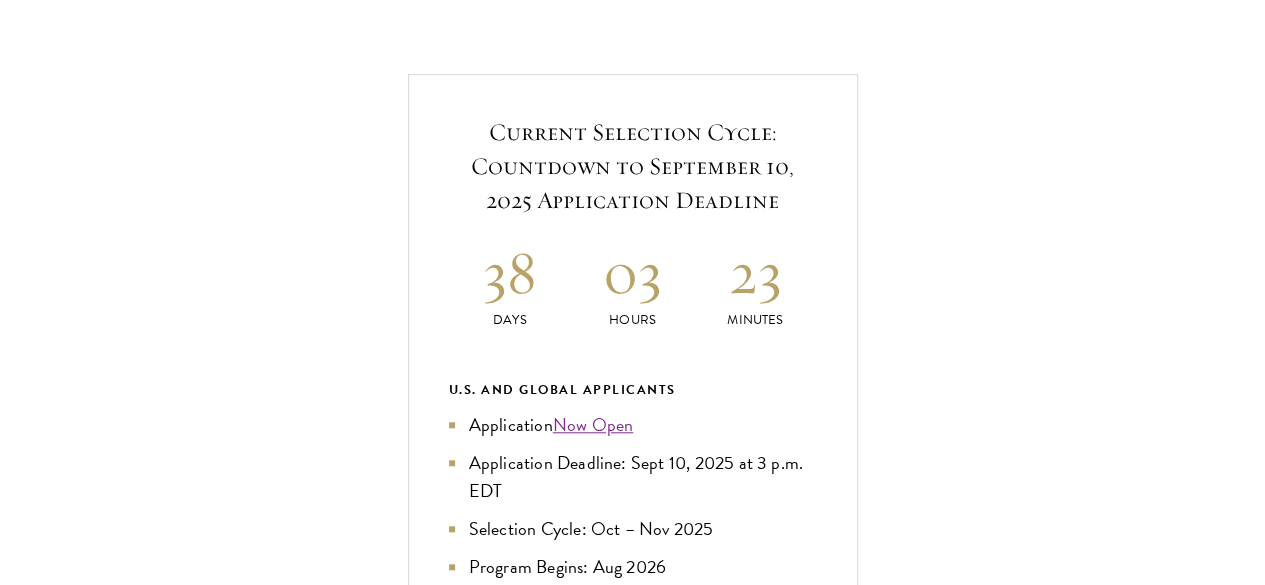 click on "Application Home Page" at bounding box center (643, 1124) 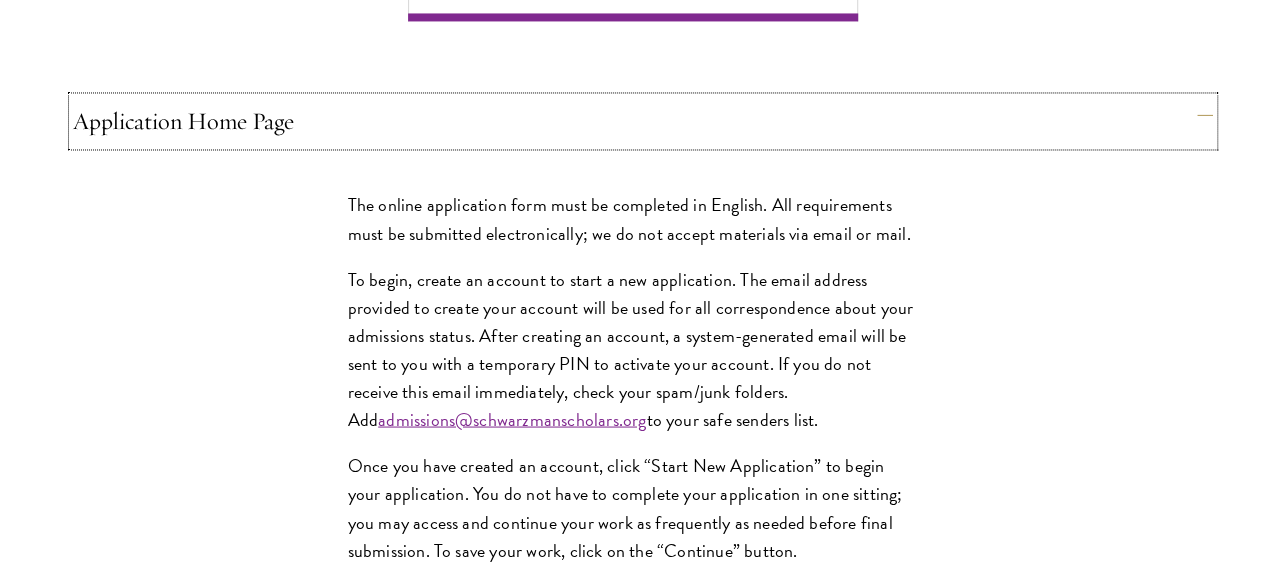 scroll, scrollTop: 1760, scrollLeft: 0, axis: vertical 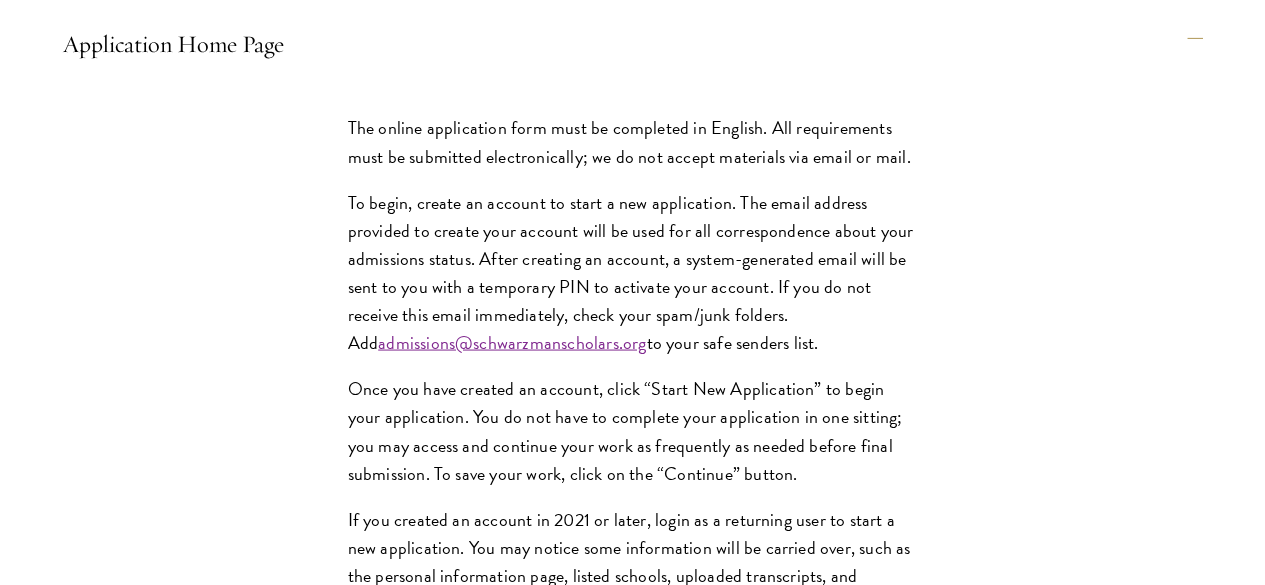 click on "Personal Information" at bounding box center [643, 1076] 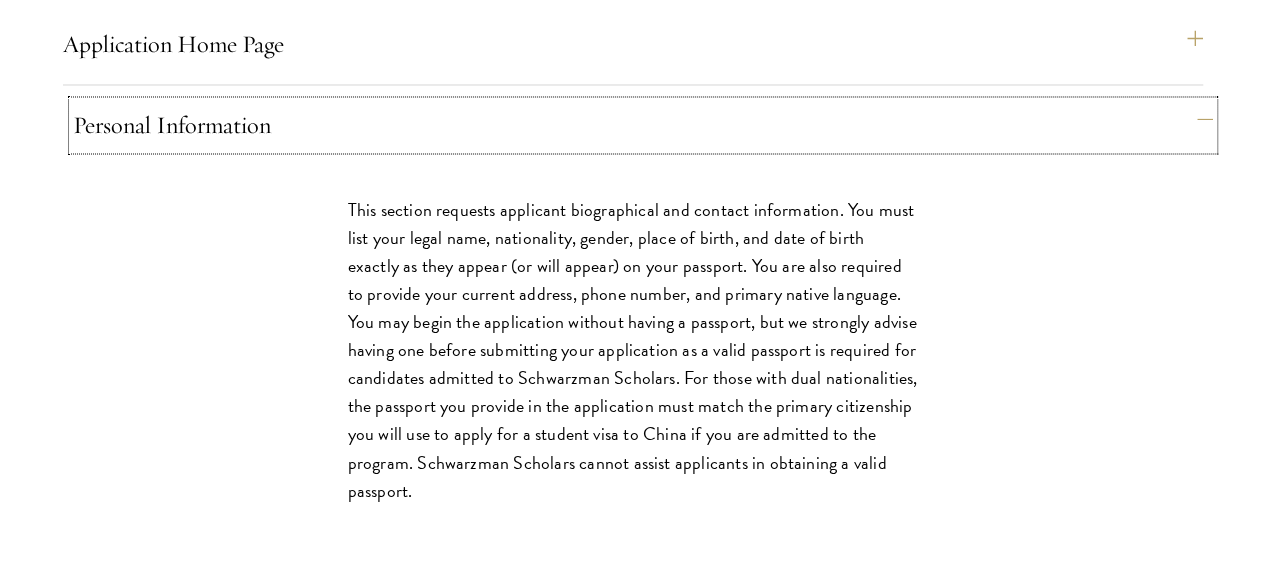 type 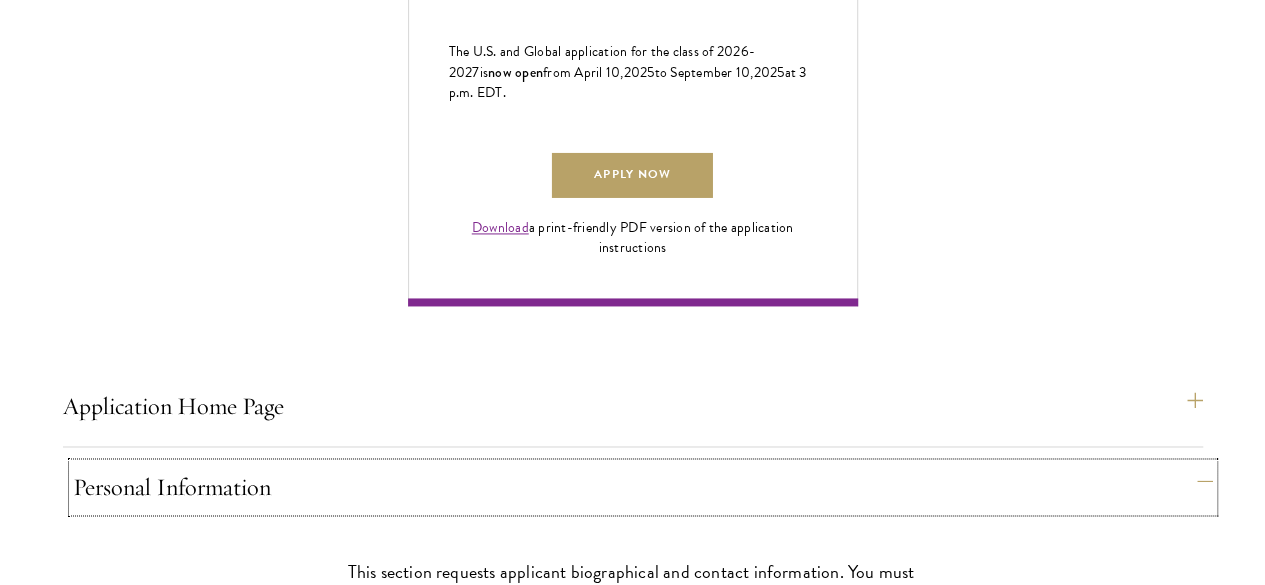 scroll, scrollTop: 1400, scrollLeft: 0, axis: vertical 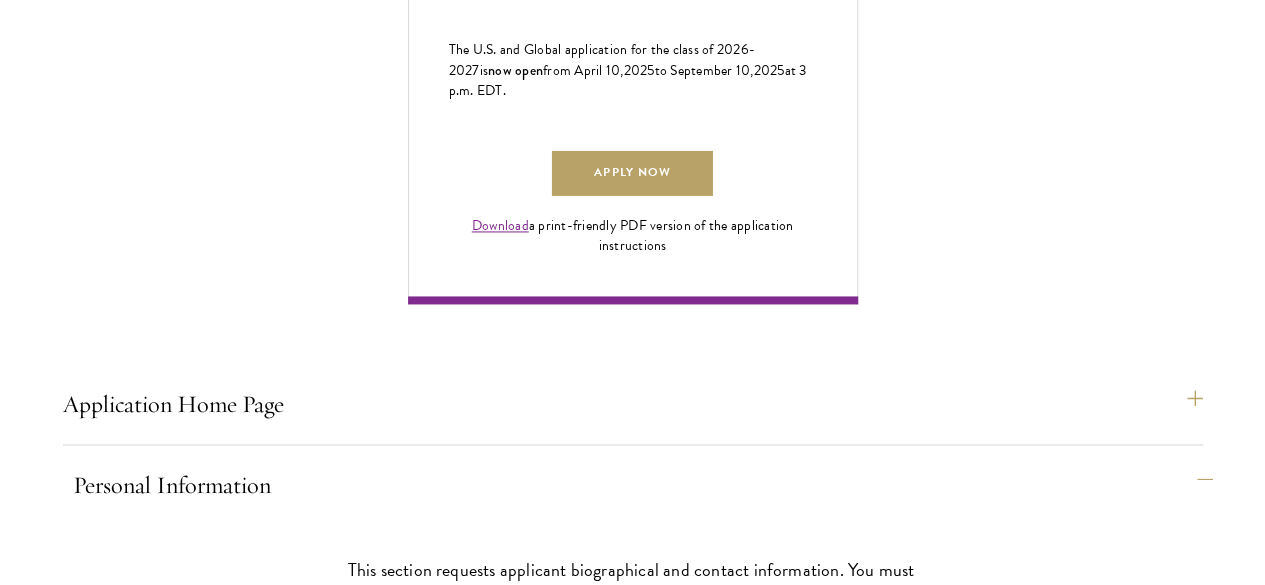 click on "About Me" at bounding box center [633, 1111] 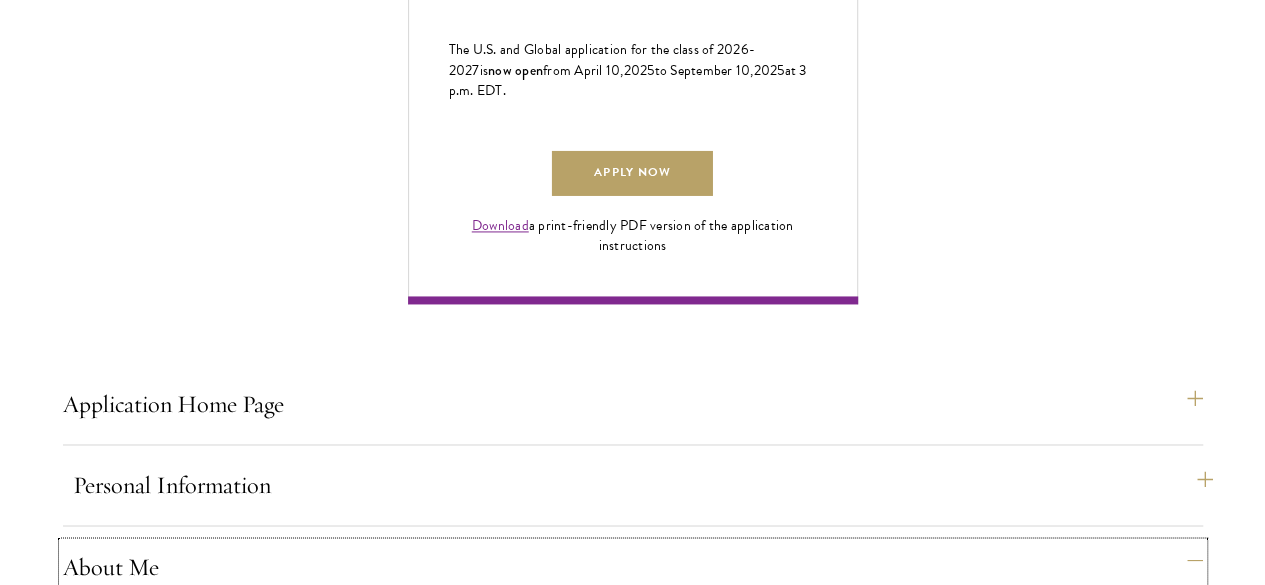 type 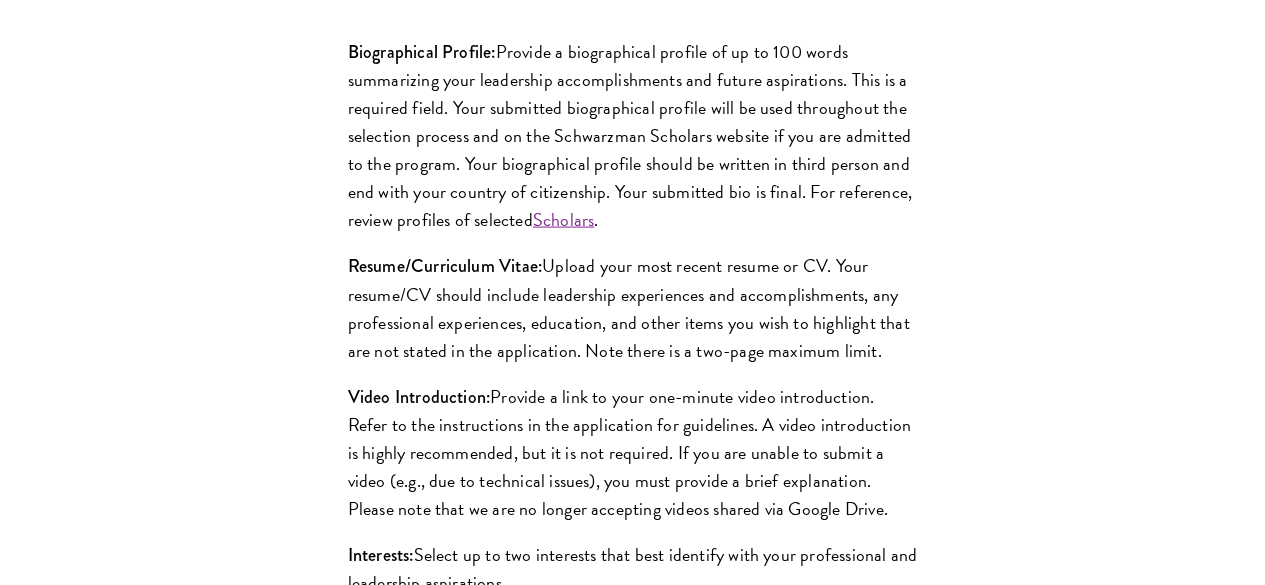 scroll, scrollTop: 2080, scrollLeft: 0, axis: vertical 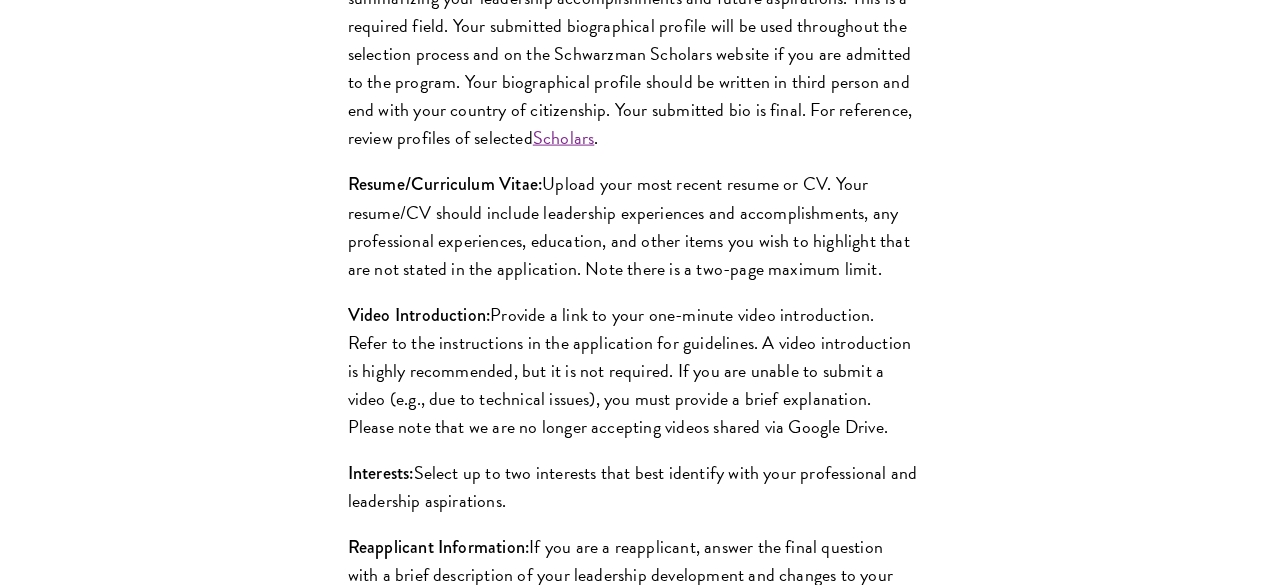 click on "Education" at bounding box center (643, 1024) 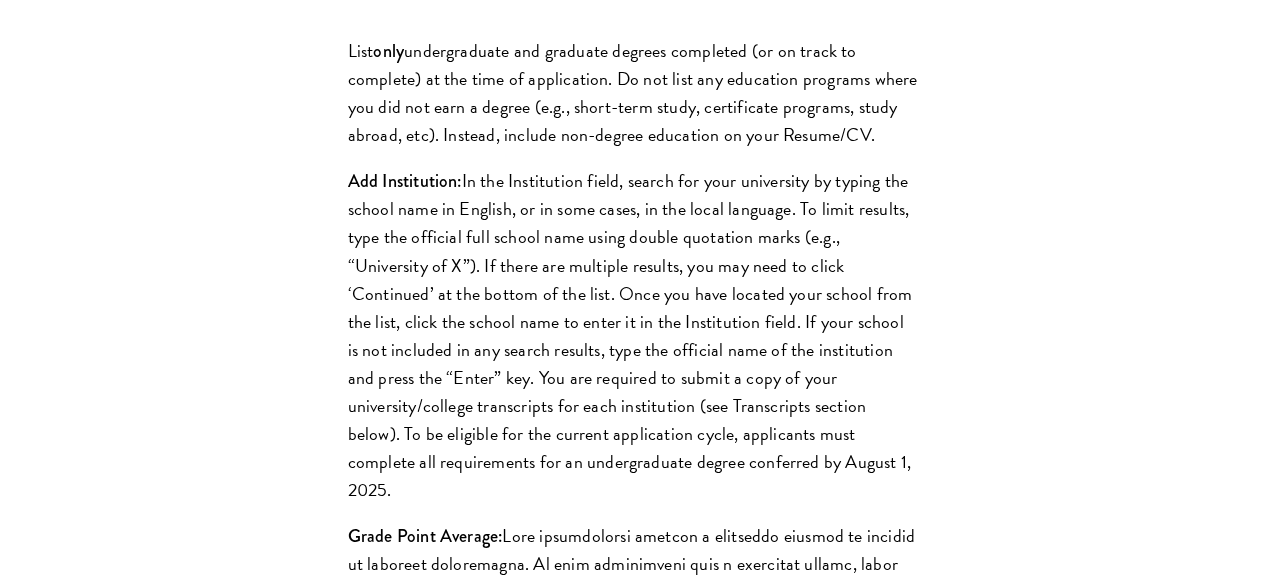 type 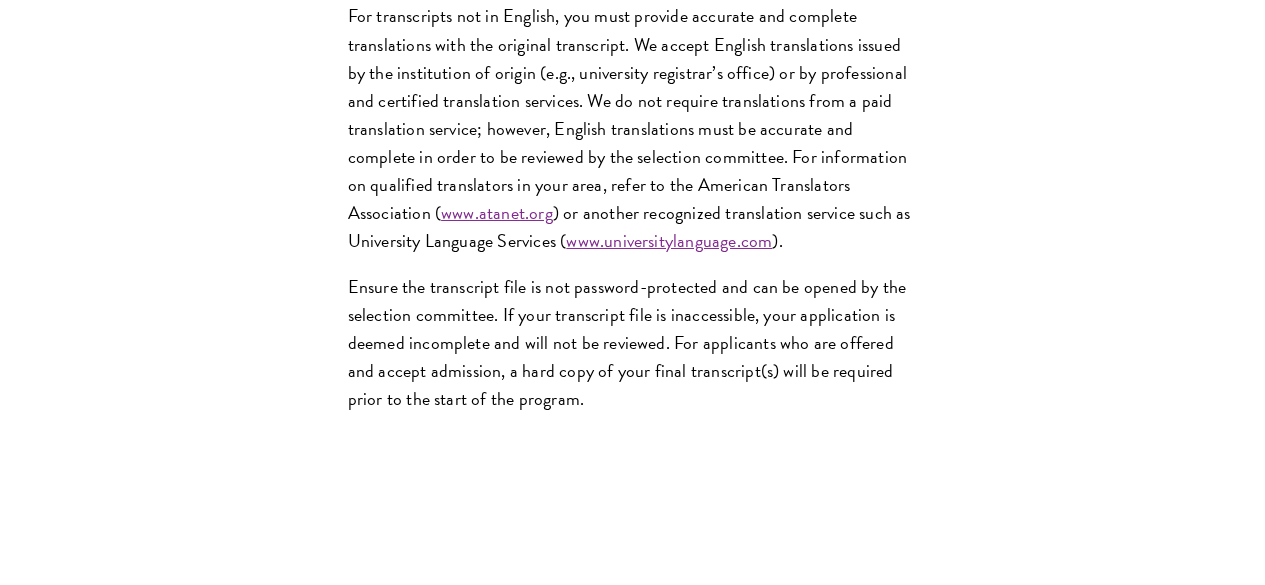 scroll, scrollTop: 3440, scrollLeft: 0, axis: vertical 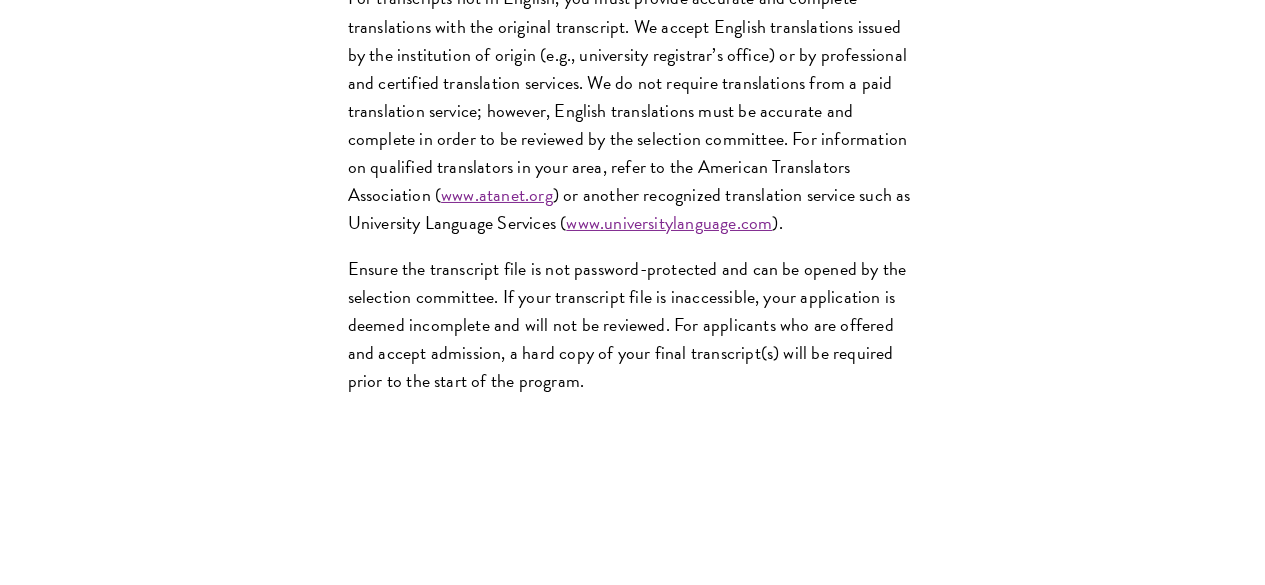 click on "Leadership Roles" at bounding box center (643, 1327) 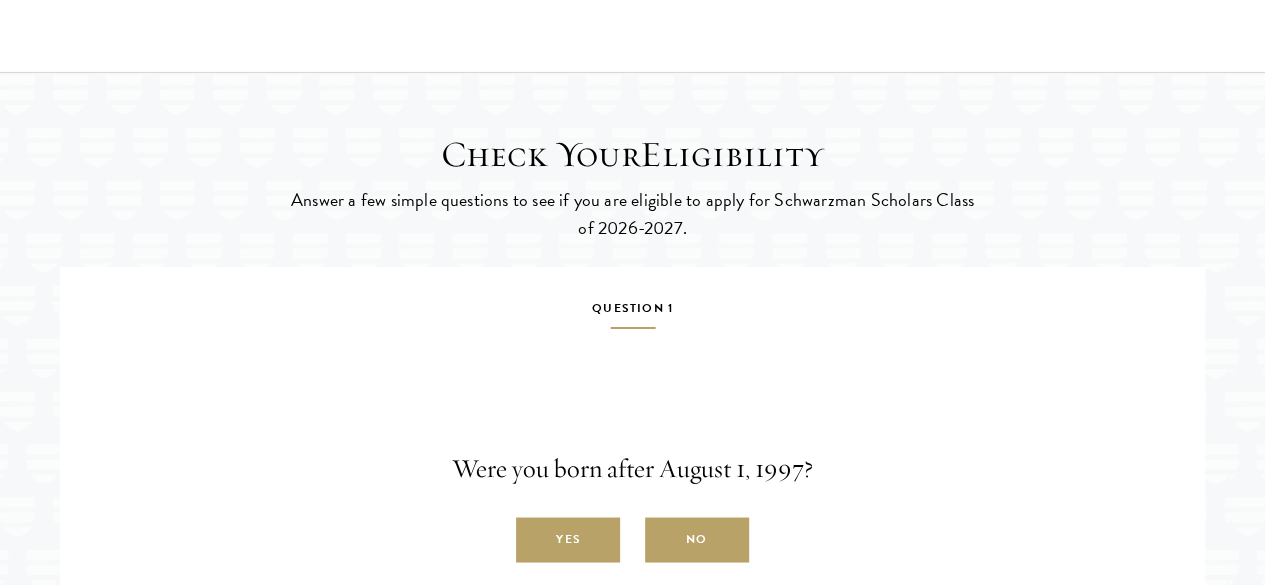 type 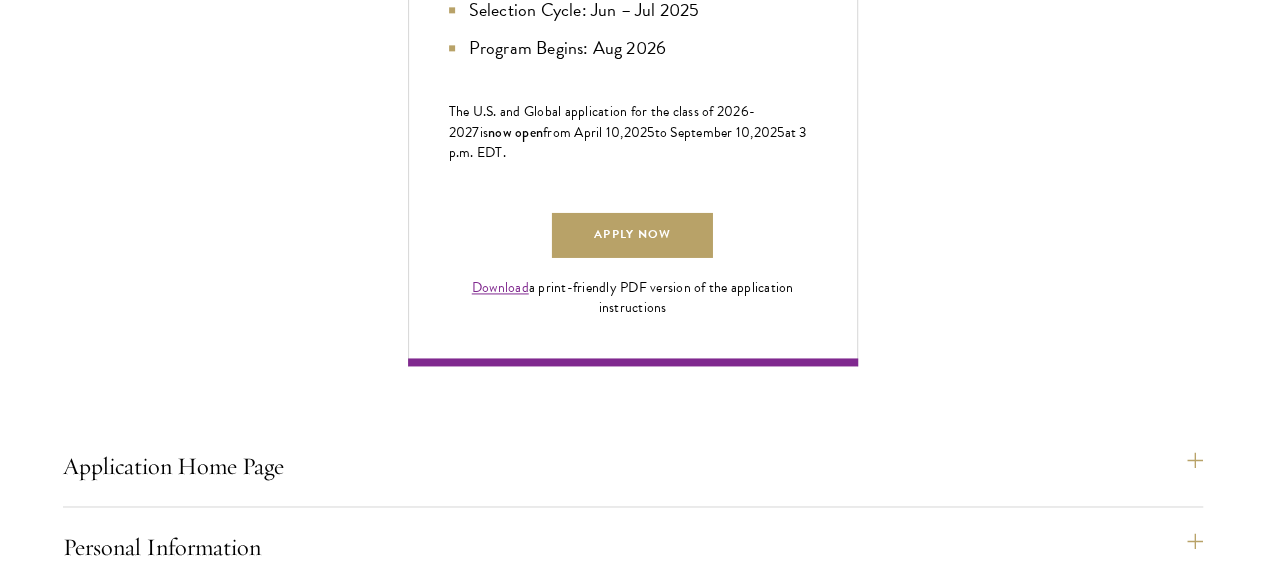 scroll, scrollTop: 1400, scrollLeft: 0, axis: vertical 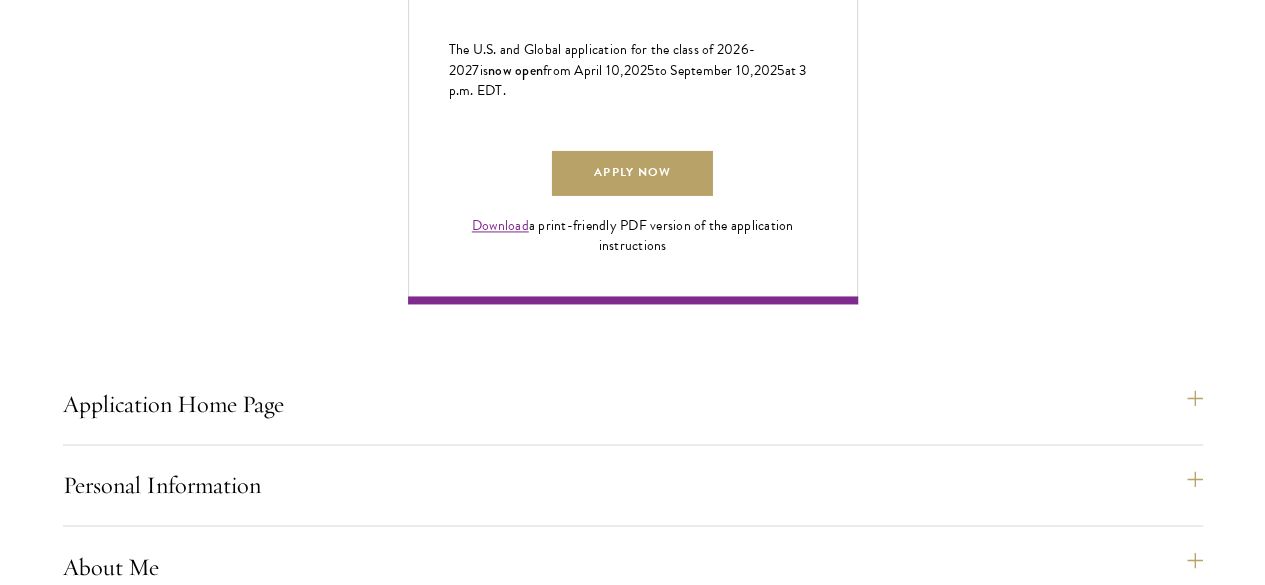click on "Awards and Recognition" at bounding box center [643, 1261] 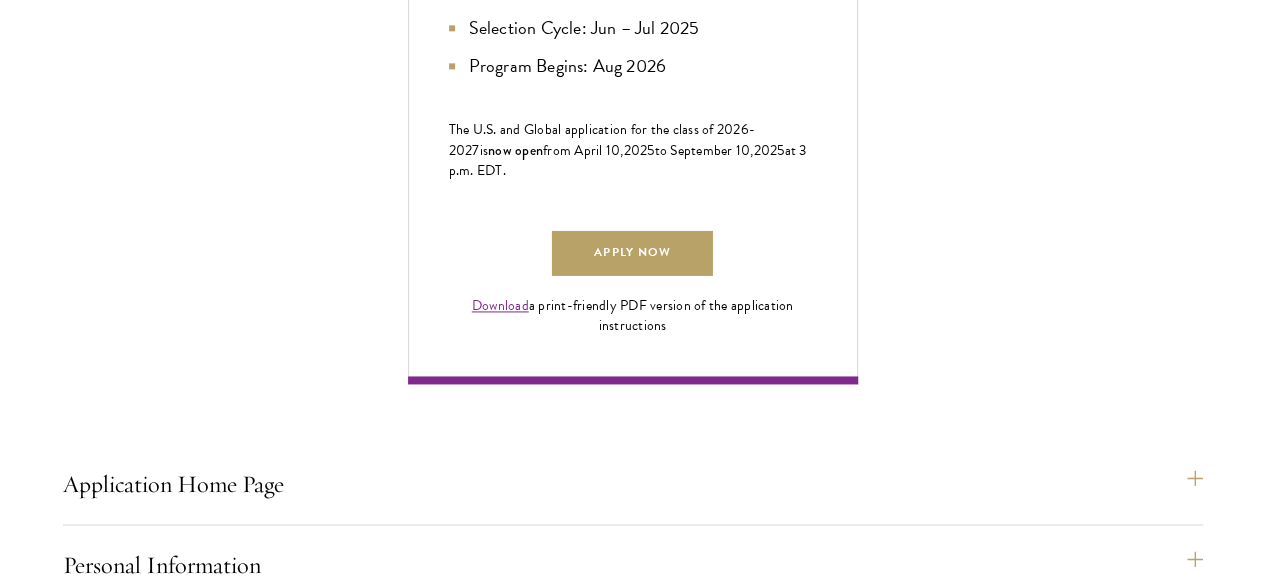 scroll, scrollTop: 1360, scrollLeft: 0, axis: vertical 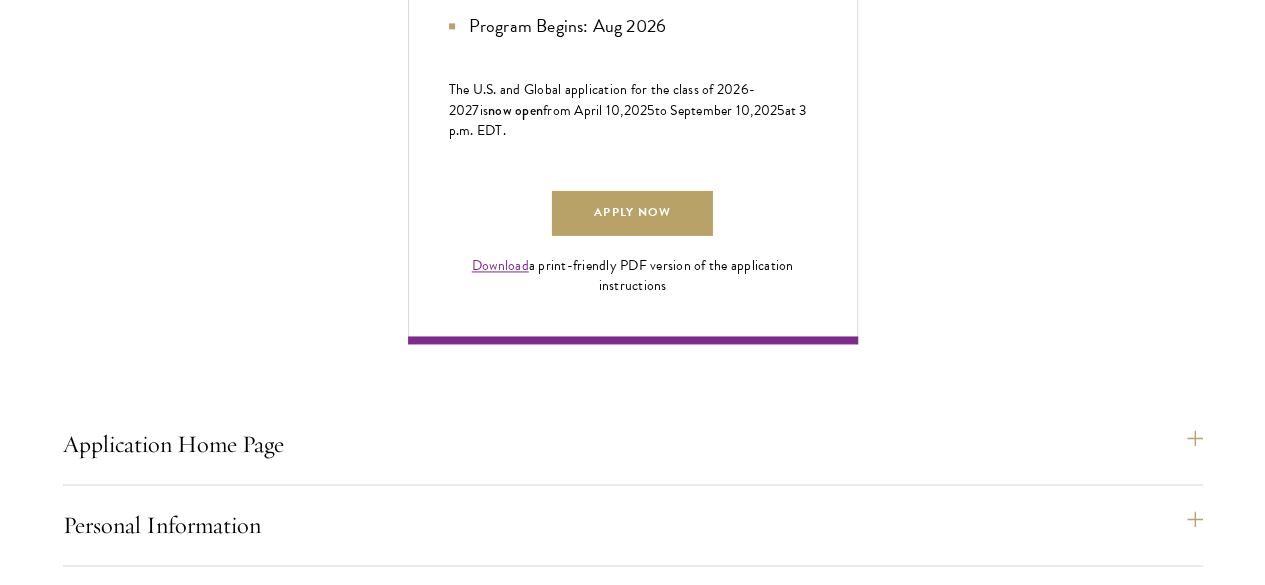 click on "Professional Experience" at bounding box center [643, 1324] 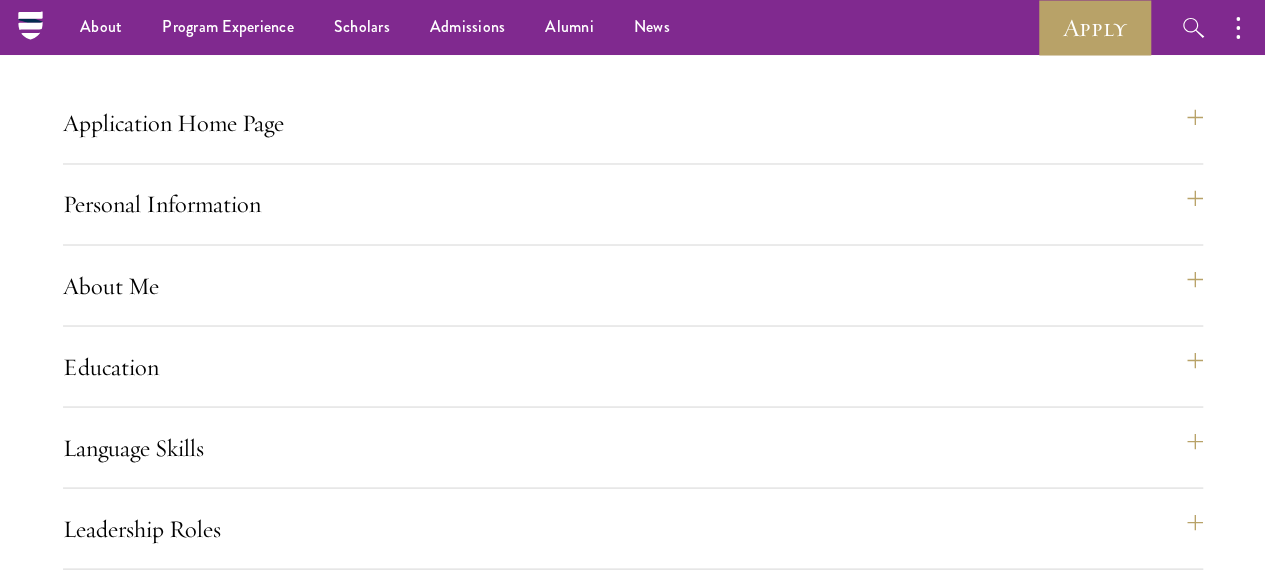 scroll, scrollTop: 1680, scrollLeft: 0, axis: vertical 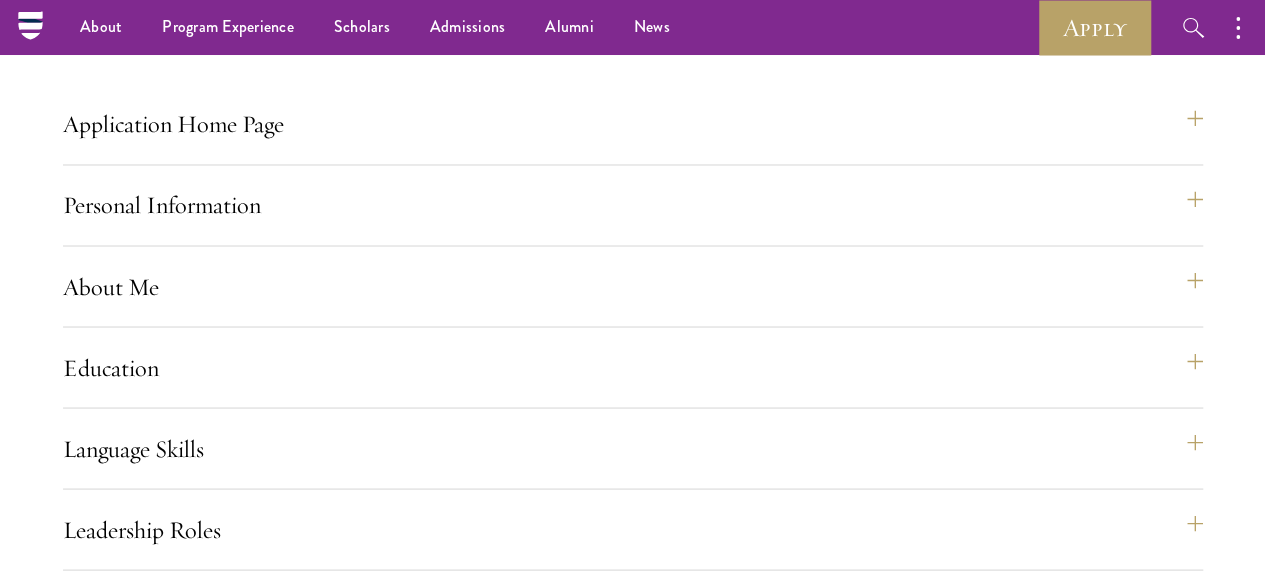 click on "Essays" at bounding box center [643, 1404] 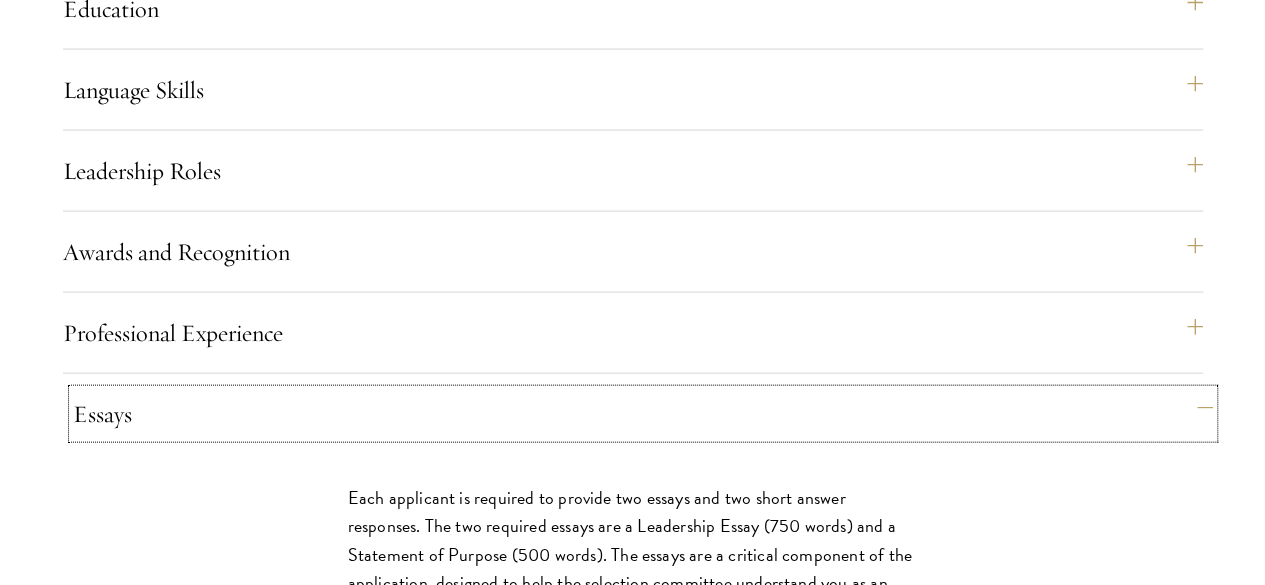 scroll, scrollTop: 2040, scrollLeft: 0, axis: vertical 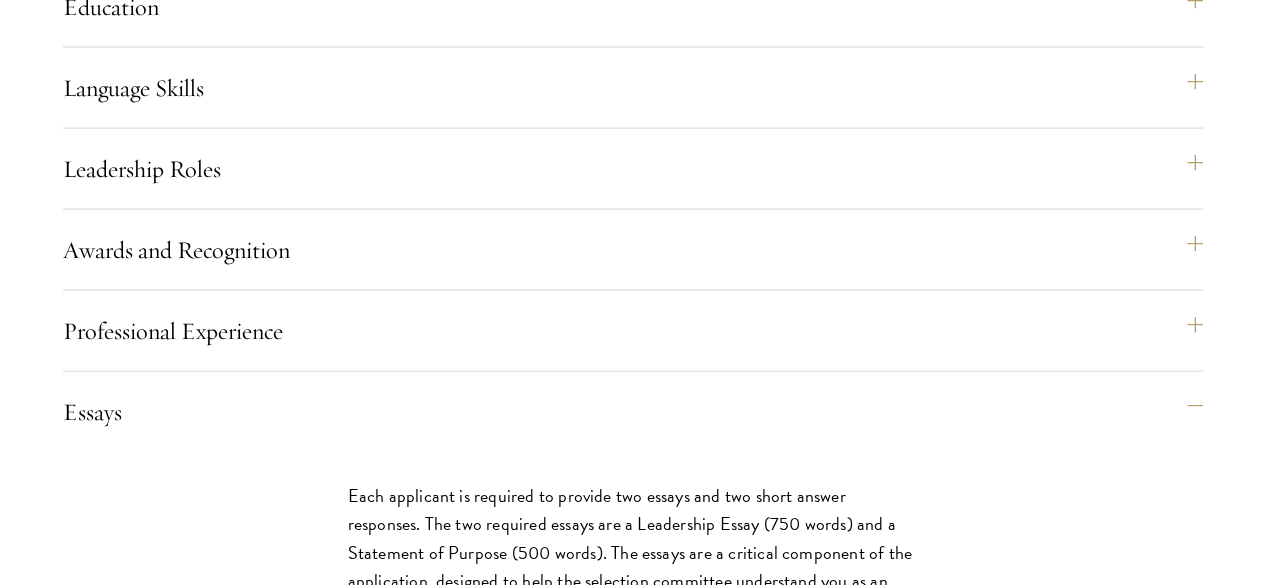click on "Recommendations" at bounding box center (643, 1231) 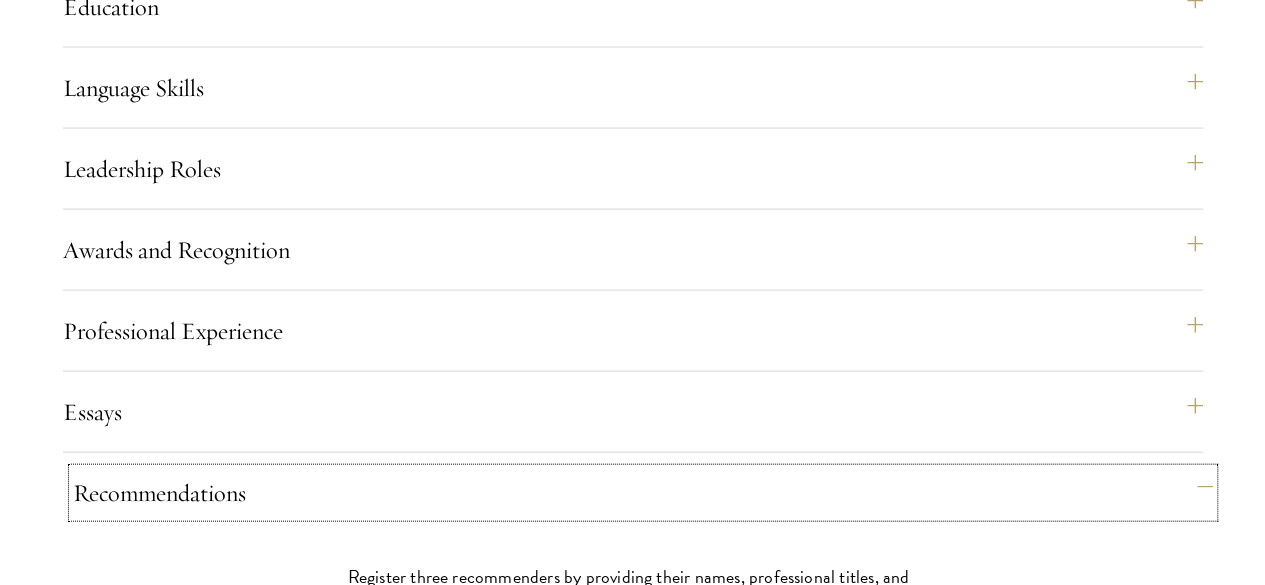 type 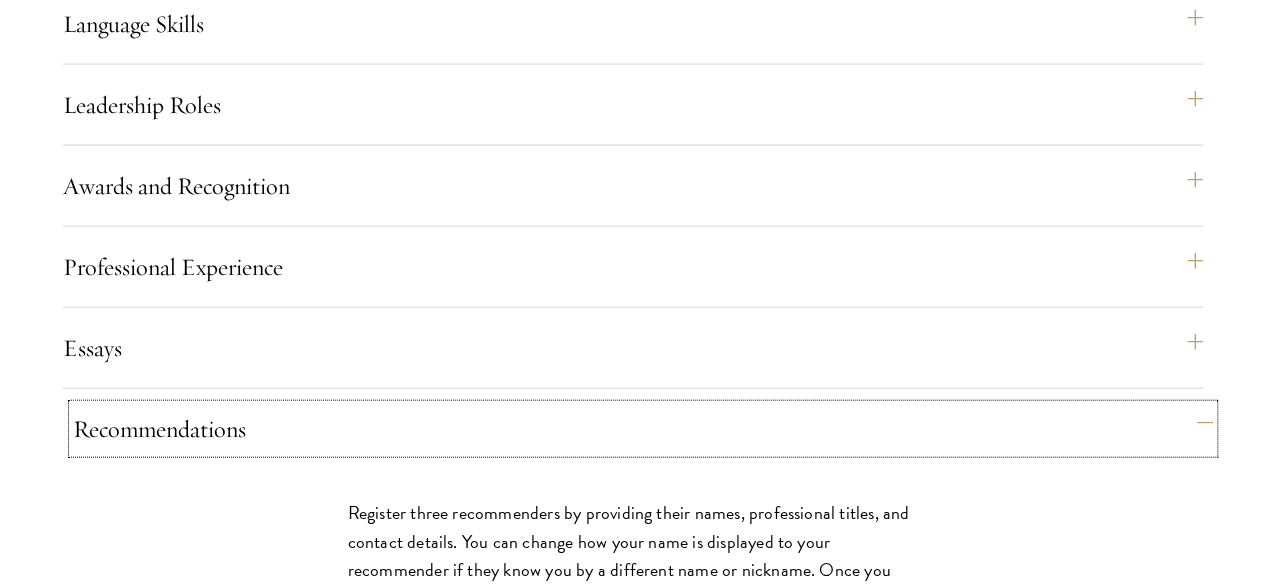 scroll, scrollTop: 2160, scrollLeft: 0, axis: vertical 